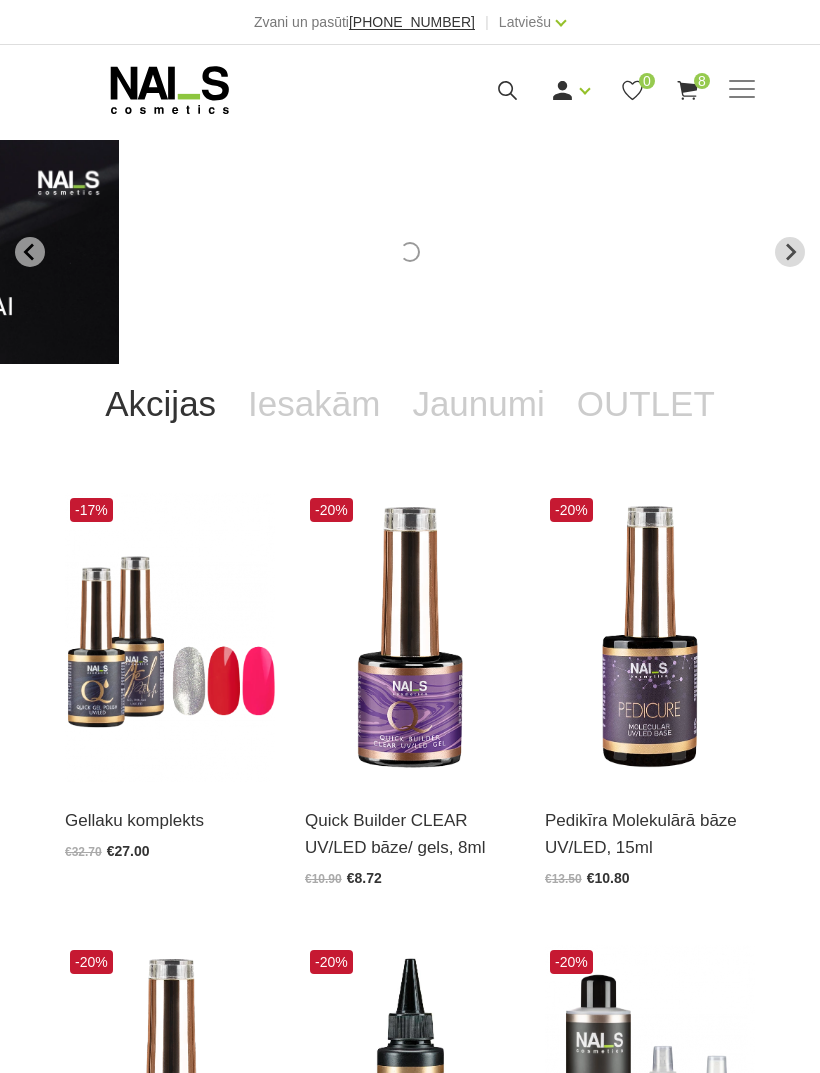 scroll, scrollTop: 0, scrollLeft: 0, axis: both 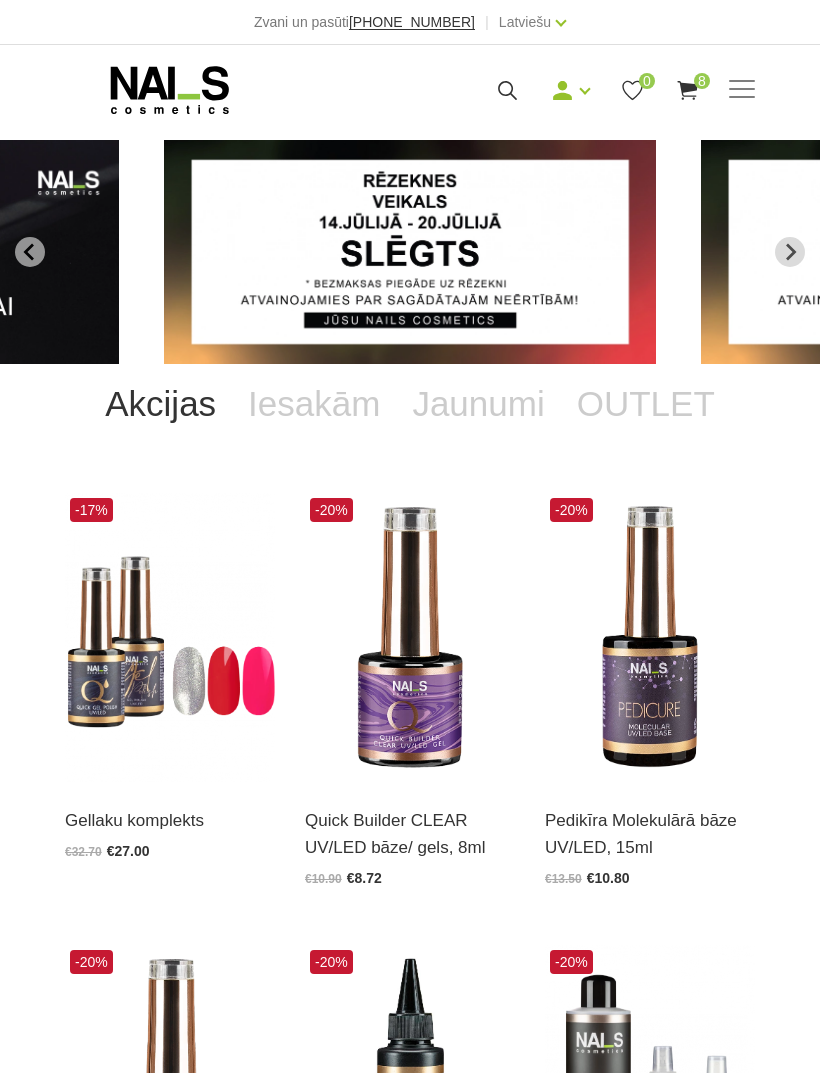 click on "8" at bounding box center [702, 81] 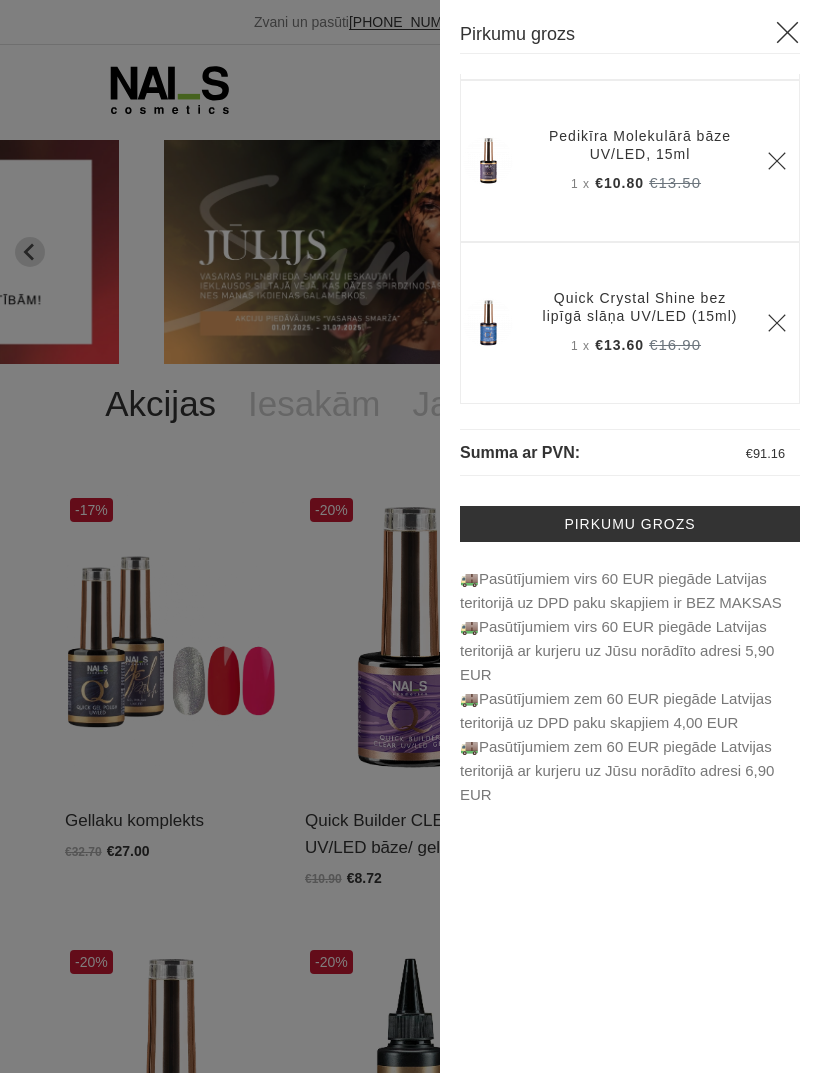 scroll, scrollTop: 1002, scrollLeft: 0, axis: vertical 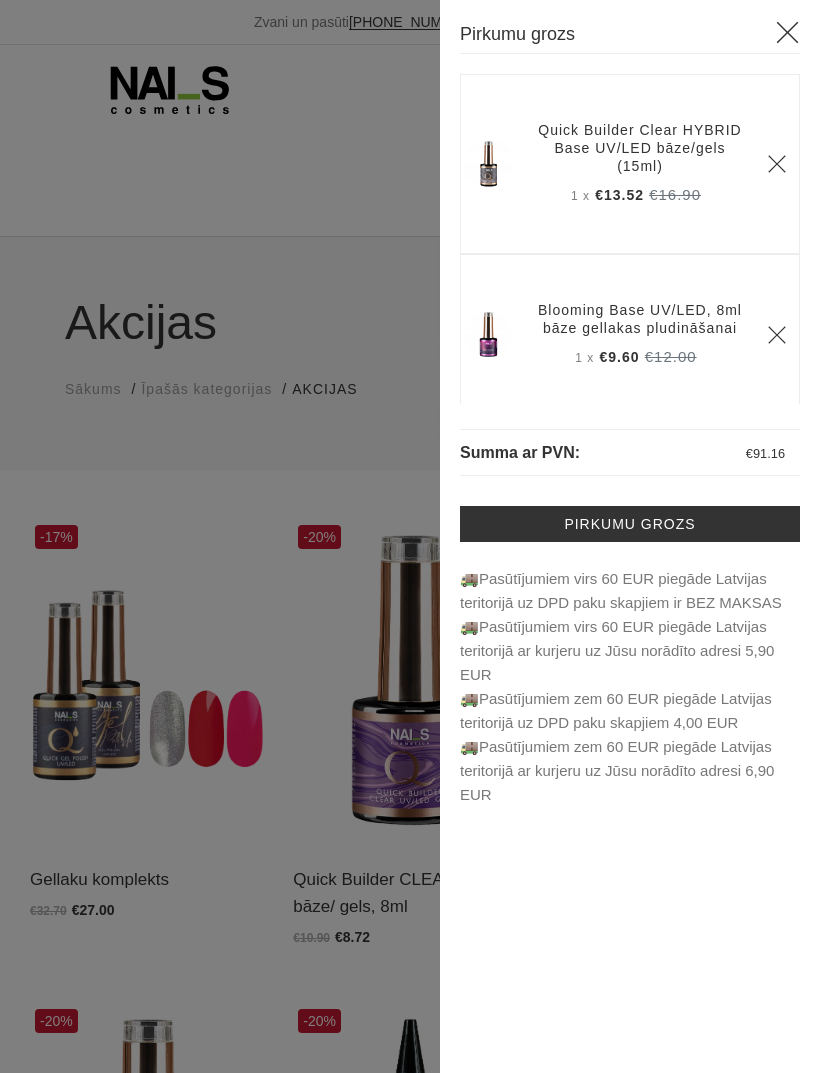 click 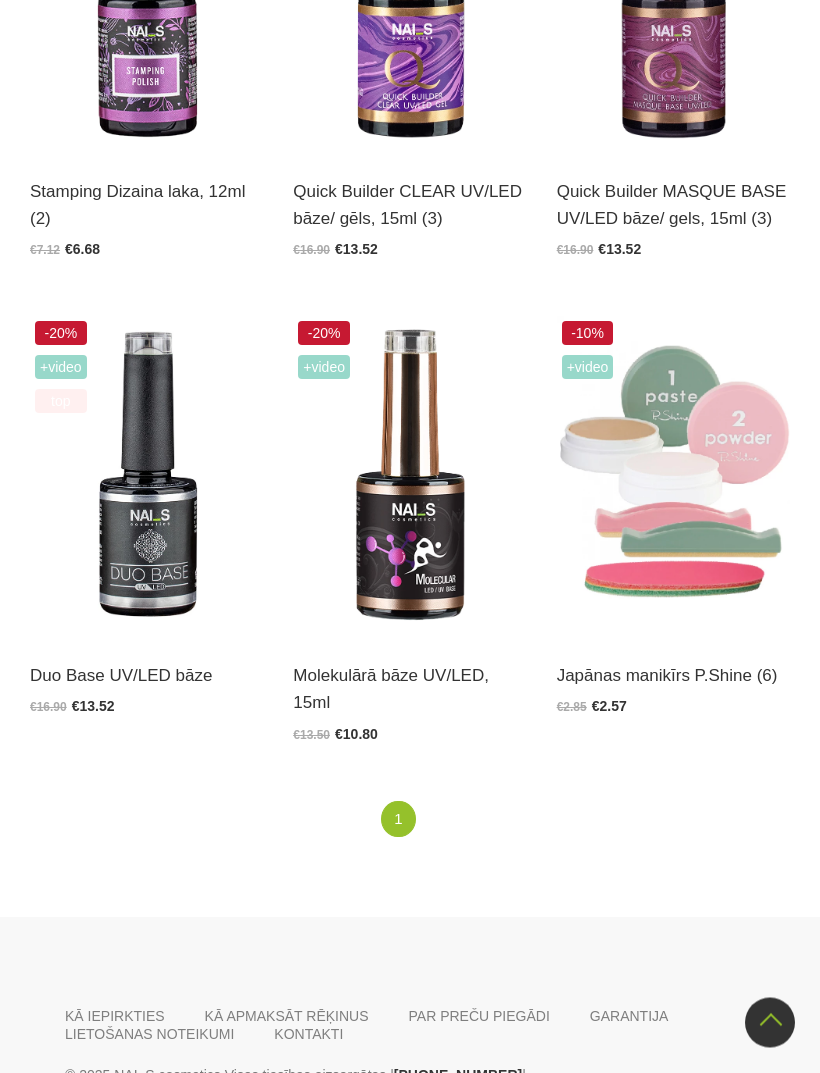 scroll, scrollTop: 3675, scrollLeft: 0, axis: vertical 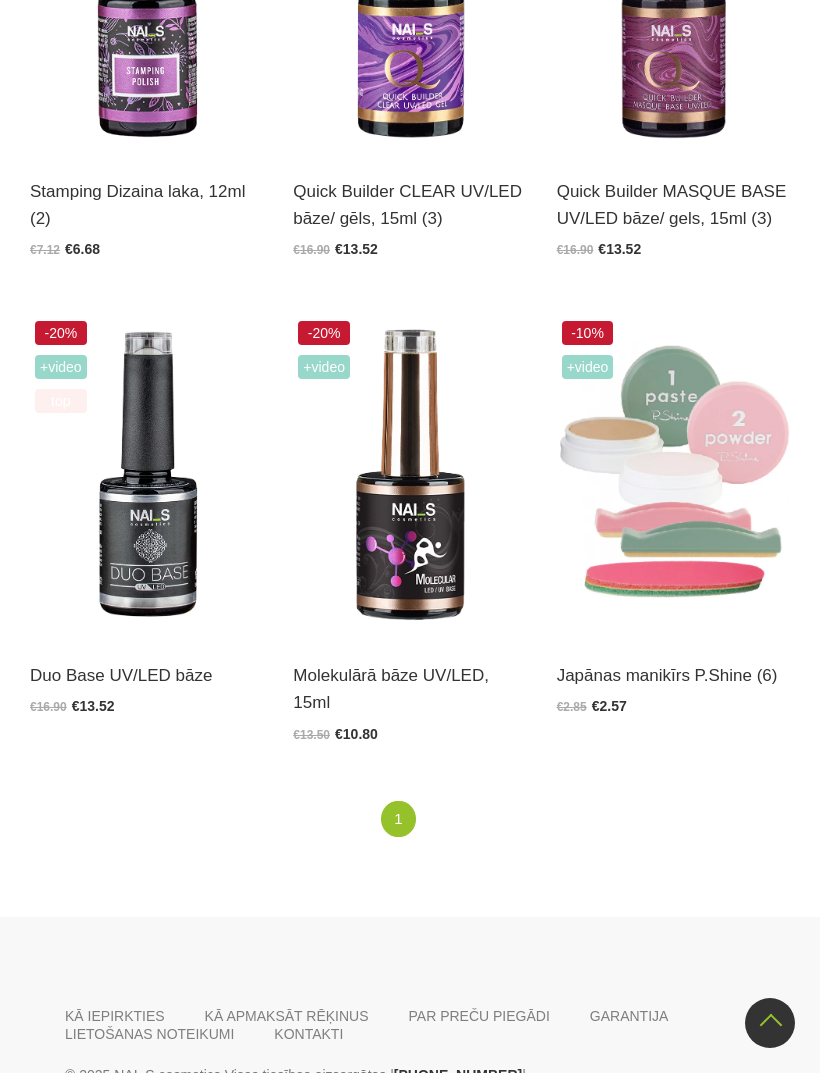 click at bounding box center (673, 476) 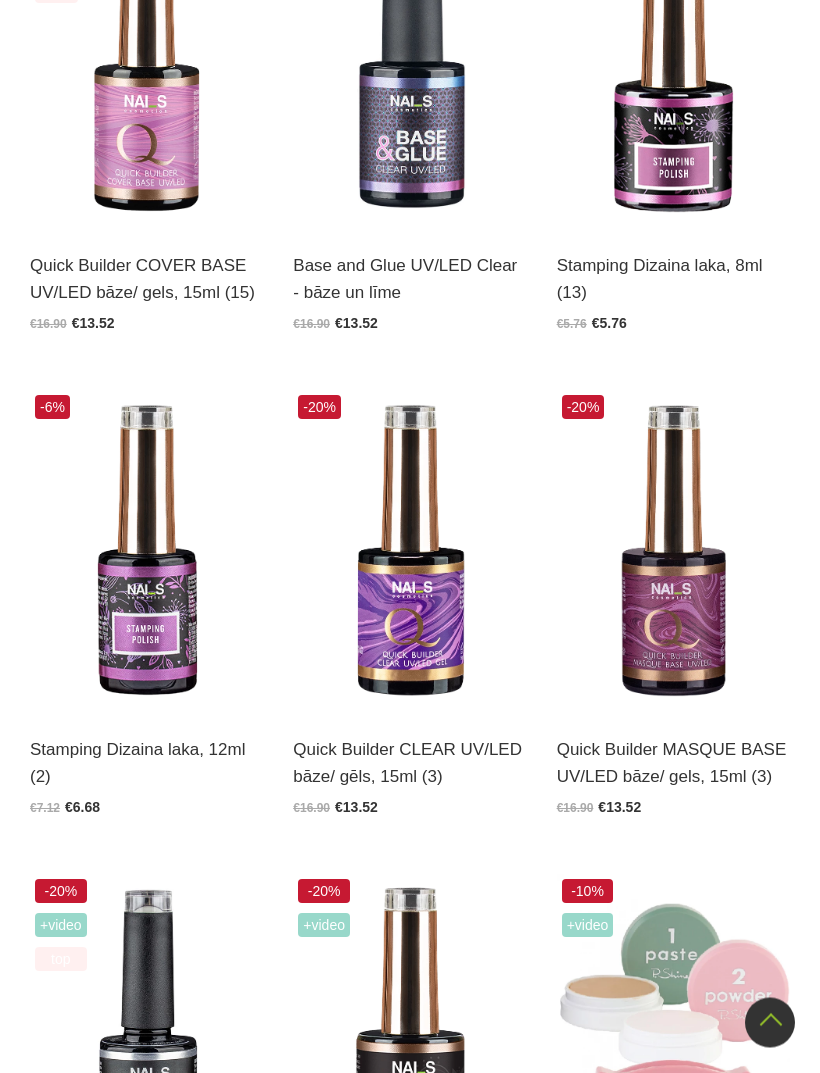 scroll, scrollTop: 3117, scrollLeft: 0, axis: vertical 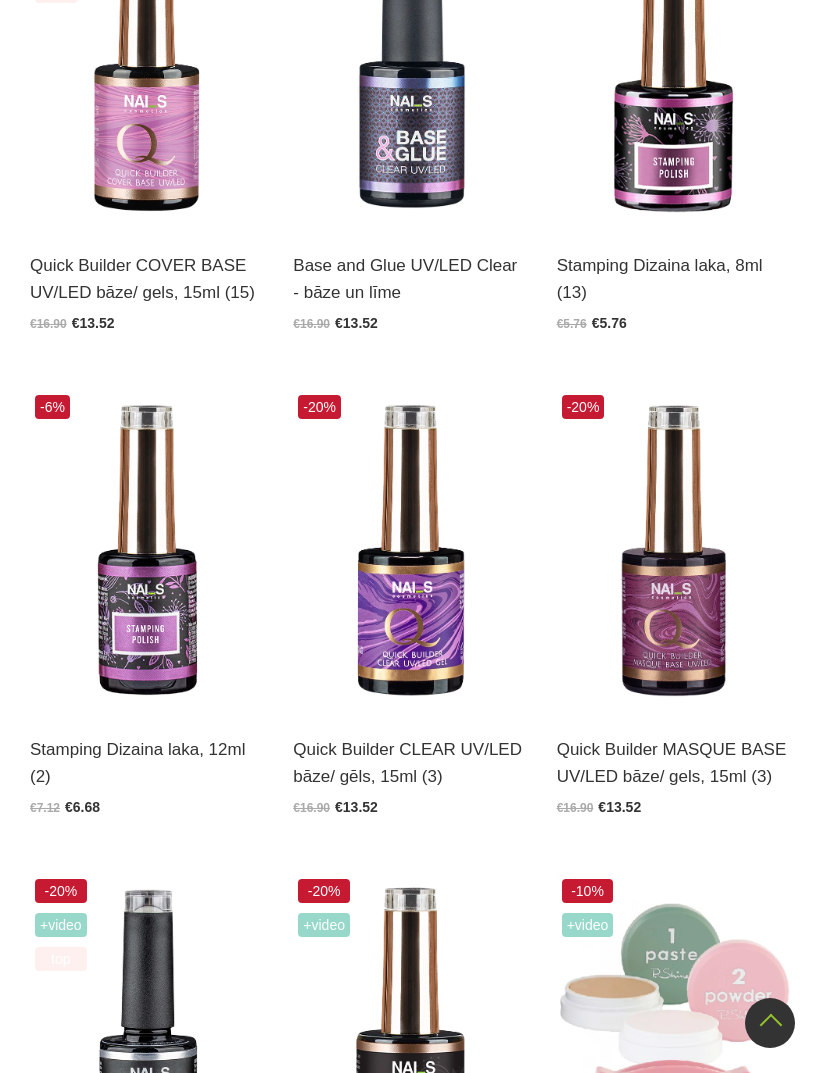 click at bounding box center (673, 550) 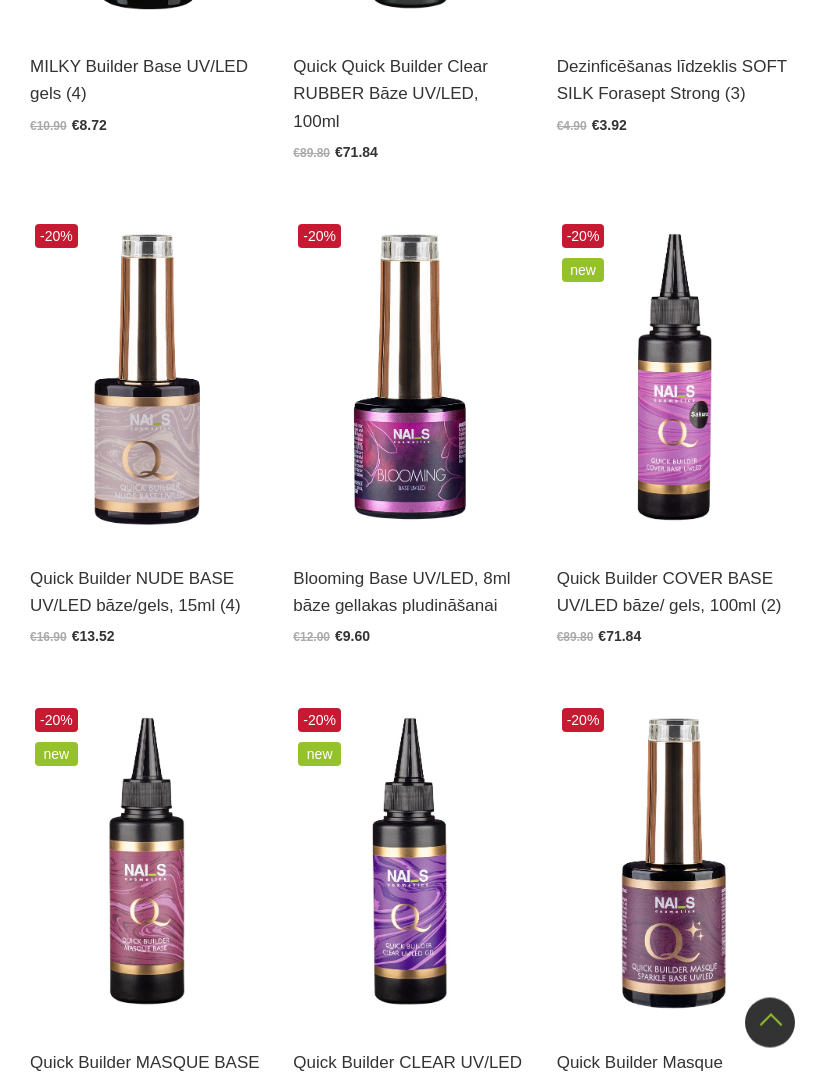 scroll, scrollTop: 1297, scrollLeft: 0, axis: vertical 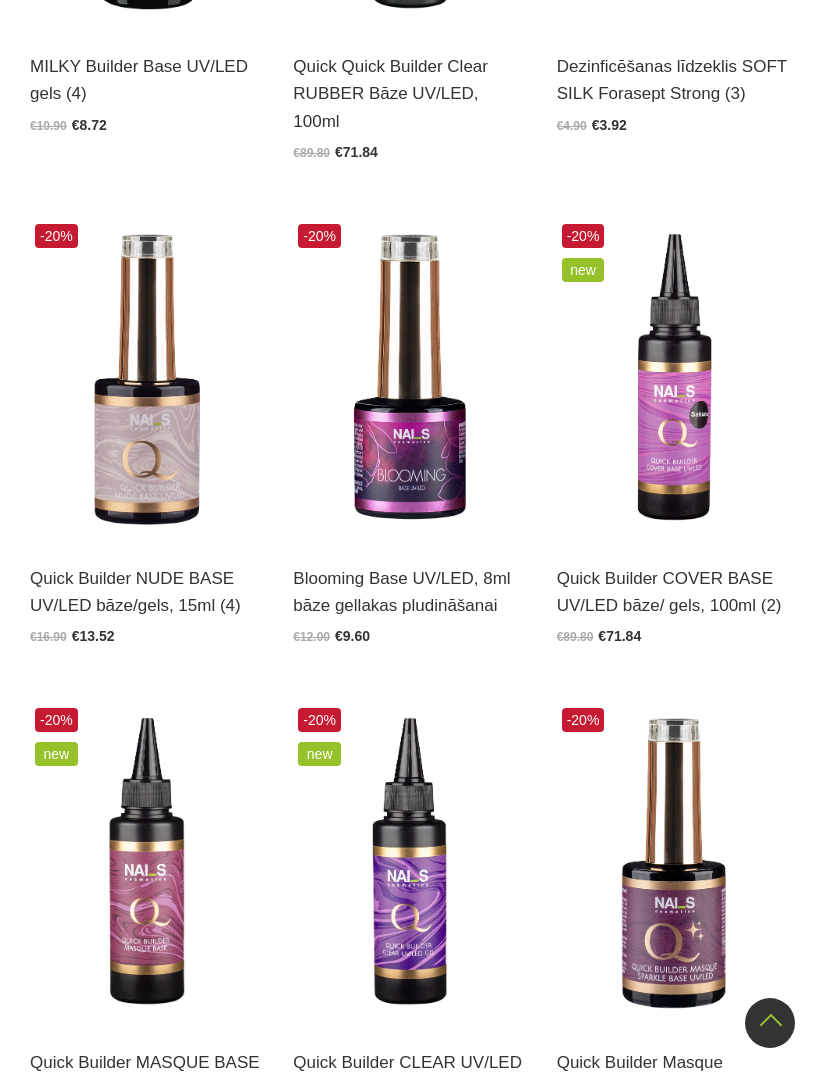 click on "Atvērt un izvēlēties" at bounding box center (104, 595) 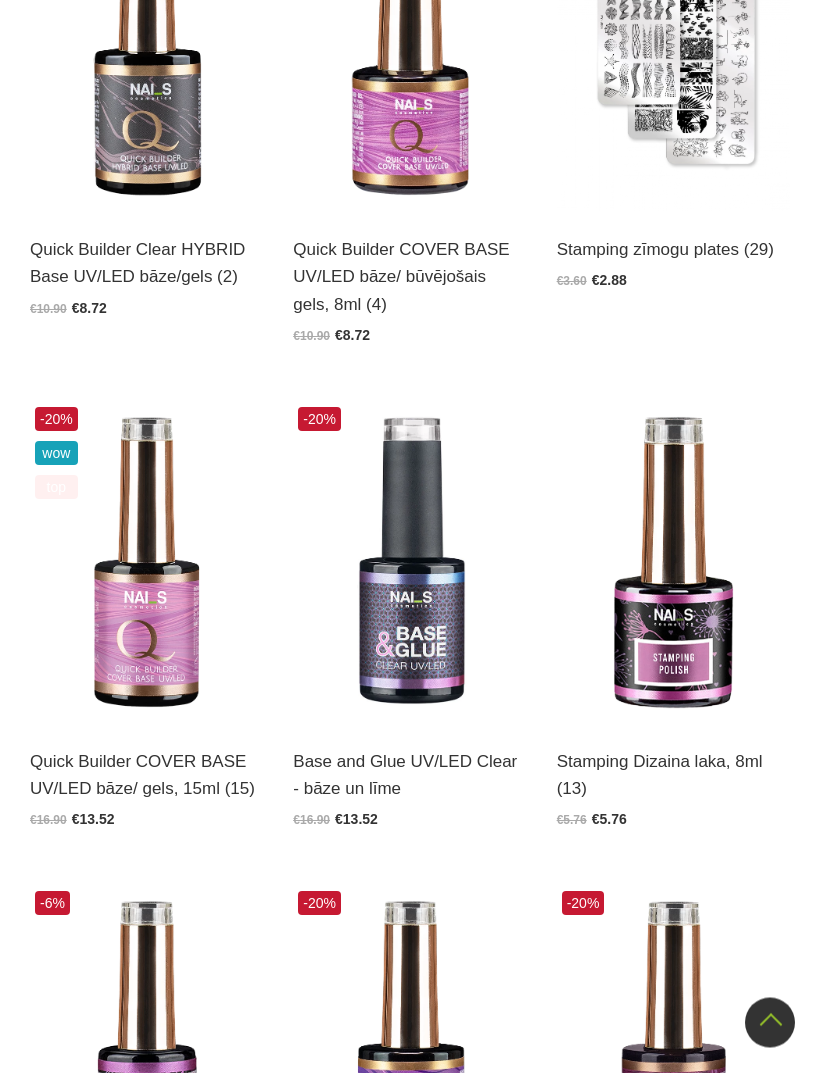 scroll, scrollTop: 2621, scrollLeft: 0, axis: vertical 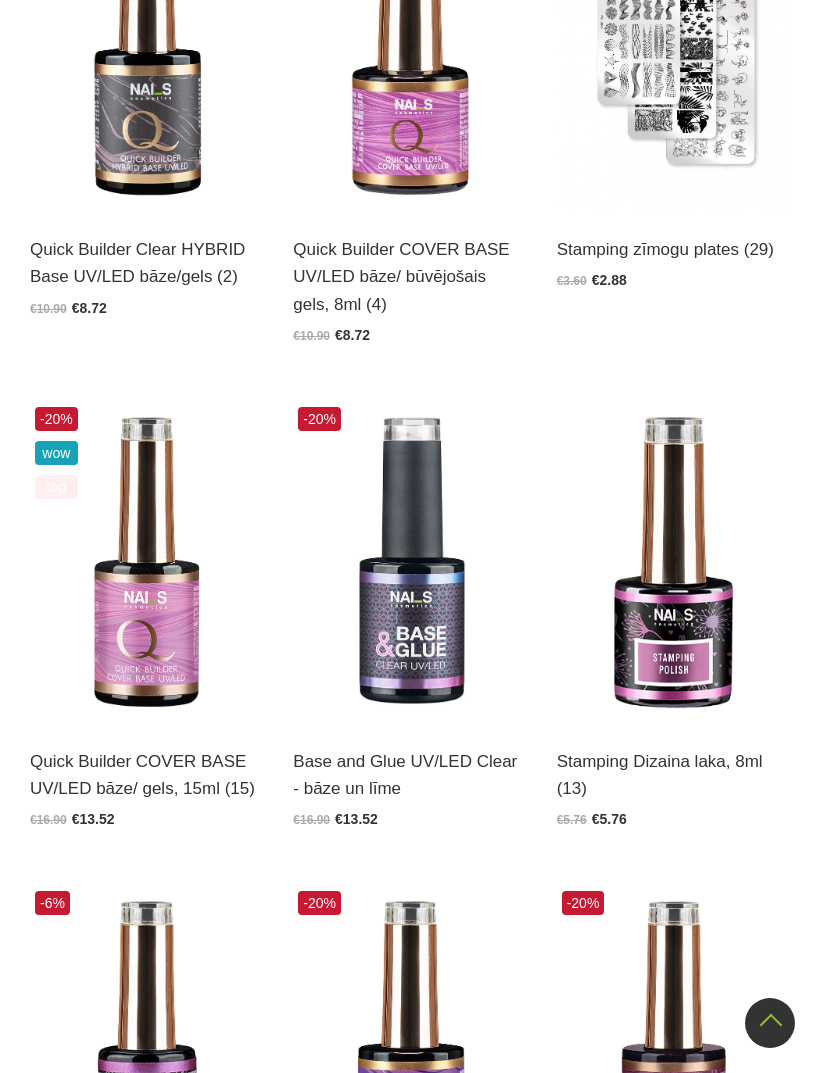 click on "Quick Builder COVER BASE UV/LED bāze/ gels, 15ml (15) Atvērt un izvēlēties €16.90 €13.52" at bounding box center [146, 774] 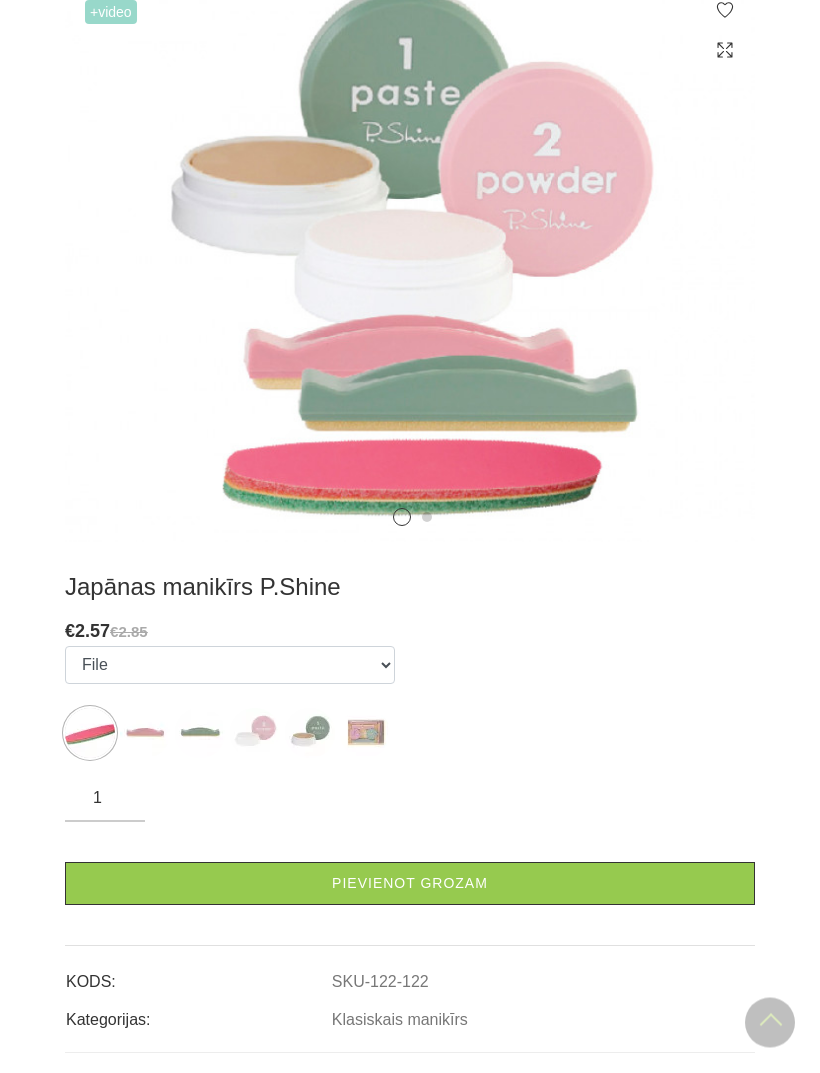 scroll, scrollTop: 497, scrollLeft: 0, axis: vertical 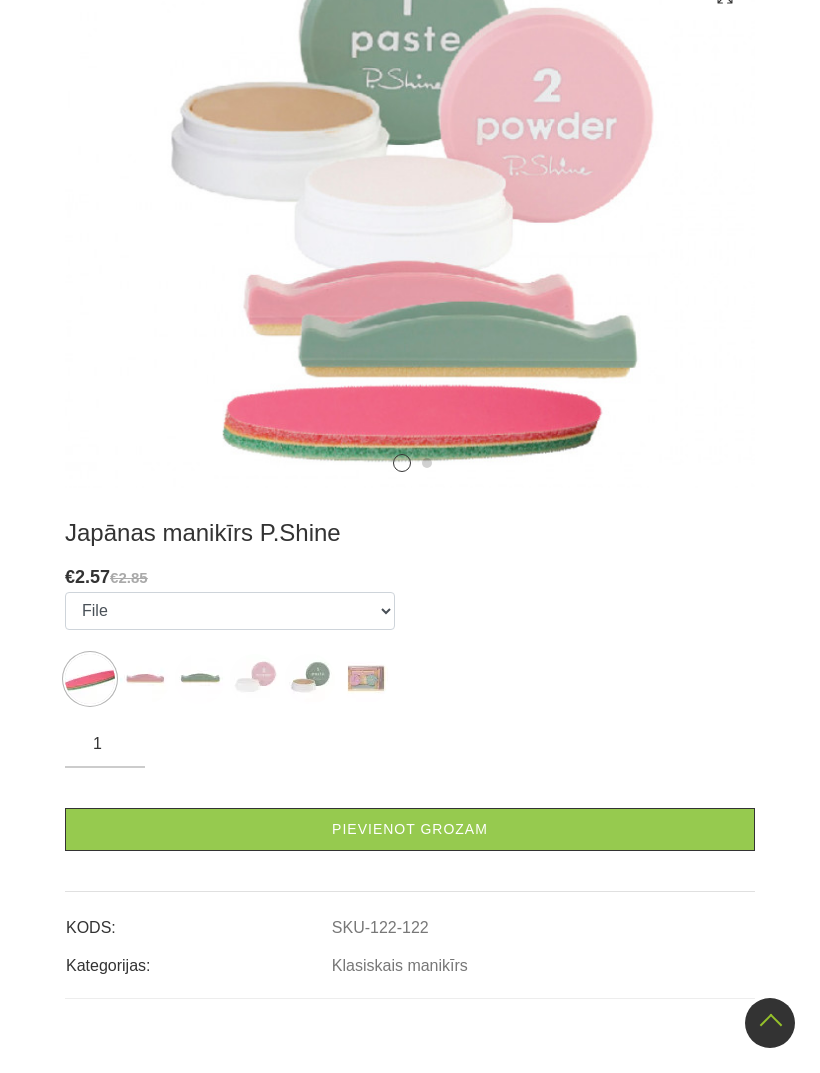 click at bounding box center [200, 679] 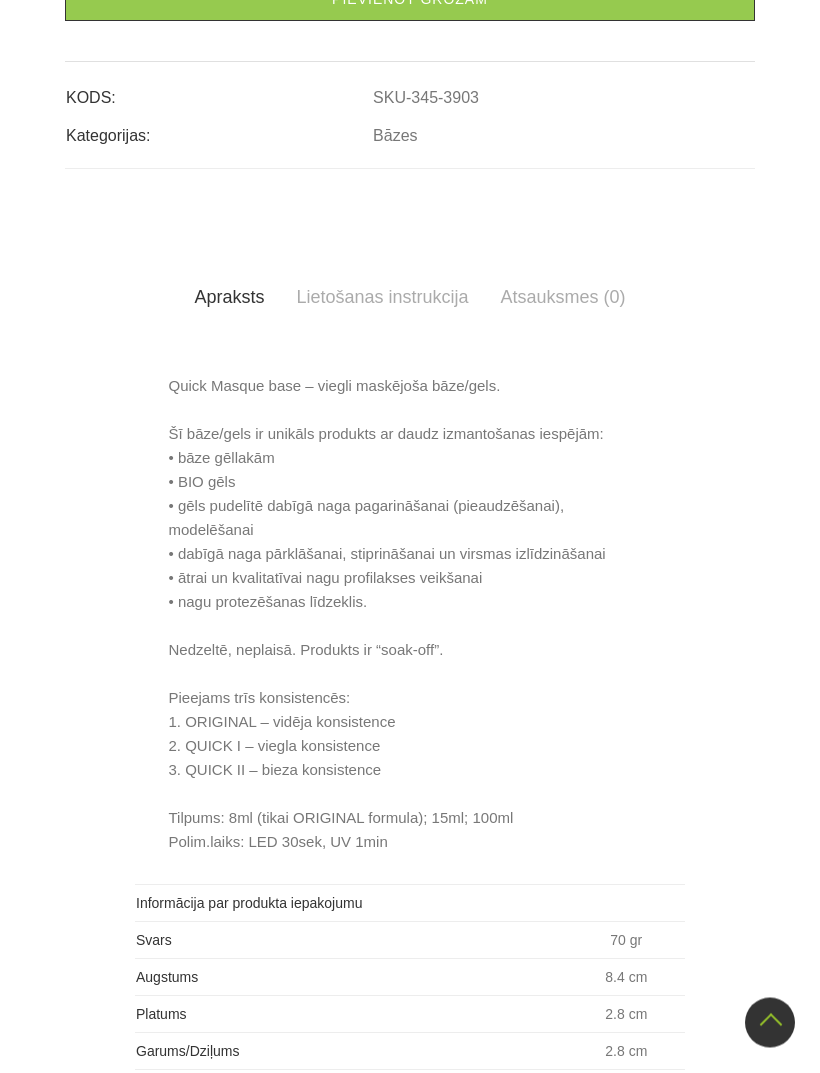 scroll, scrollTop: 1420, scrollLeft: 0, axis: vertical 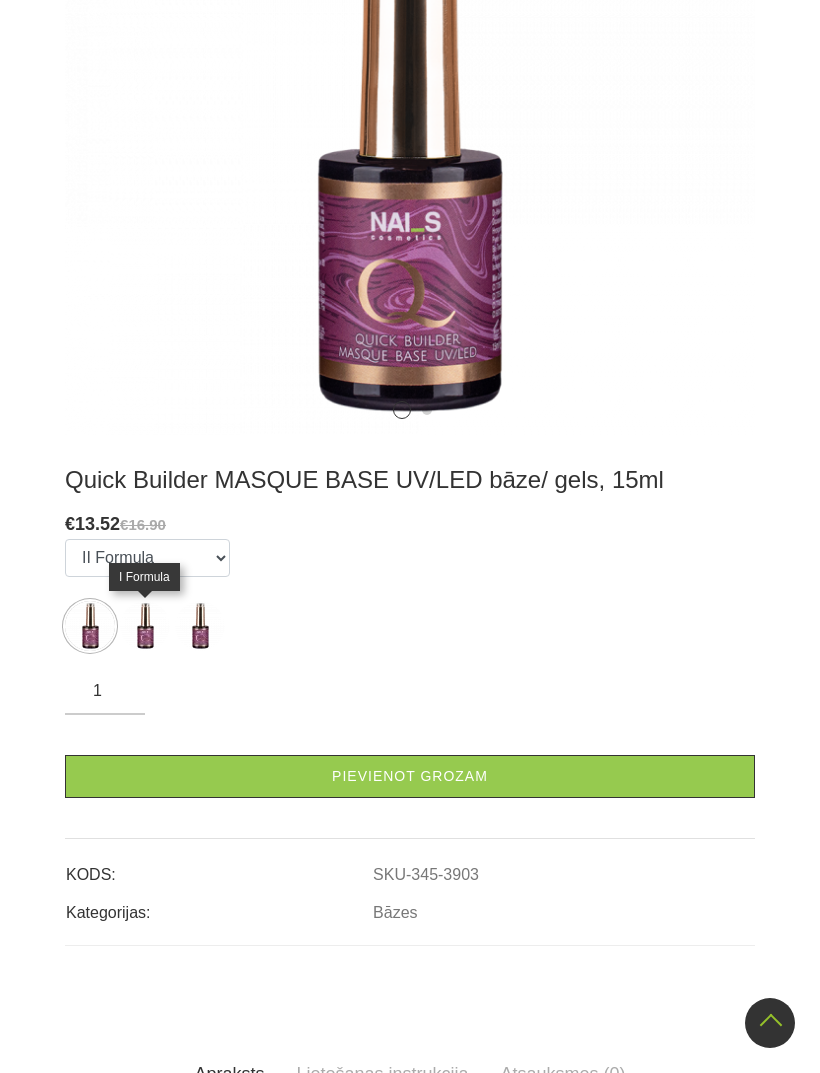 click at bounding box center [145, 626] 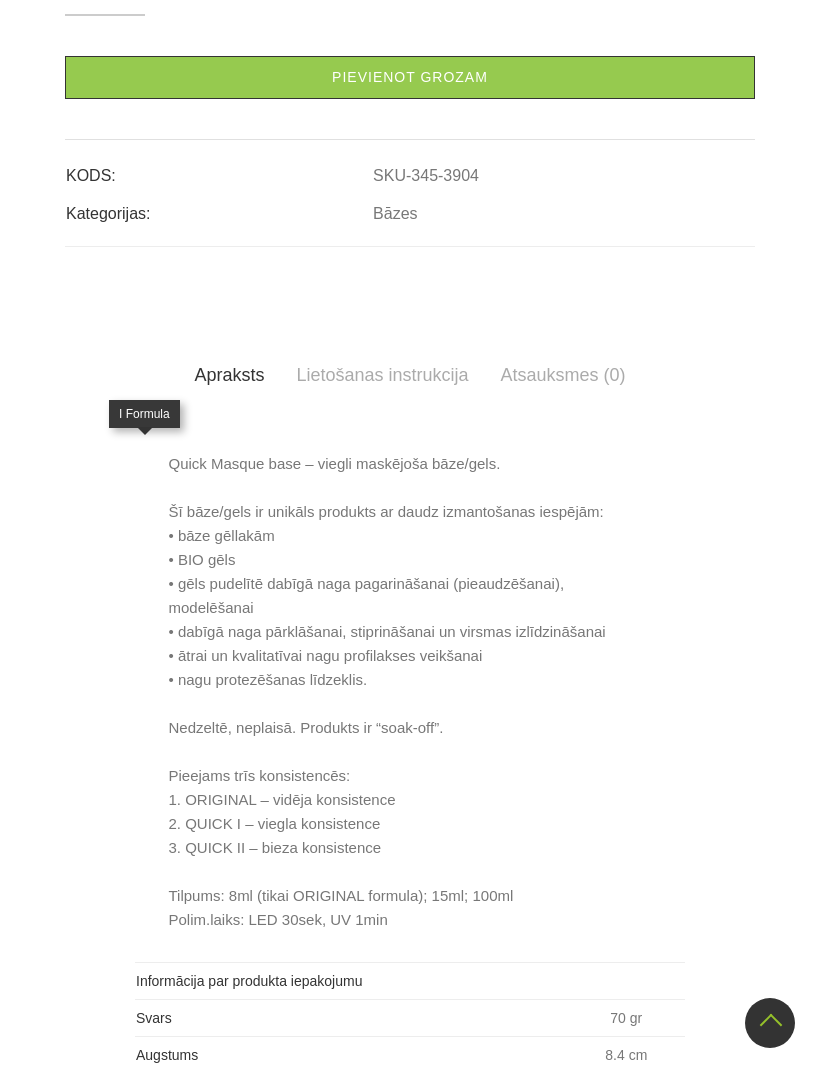 scroll, scrollTop: 805, scrollLeft: 0, axis: vertical 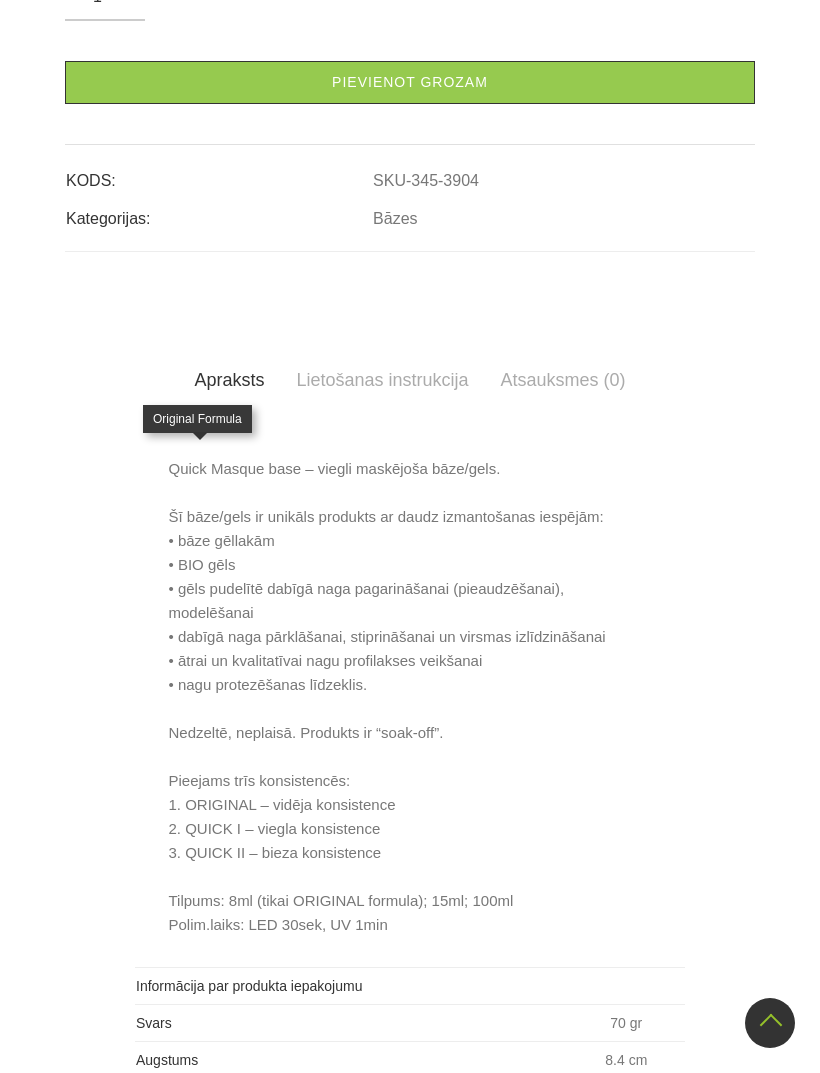 click at bounding box center (200, -68) 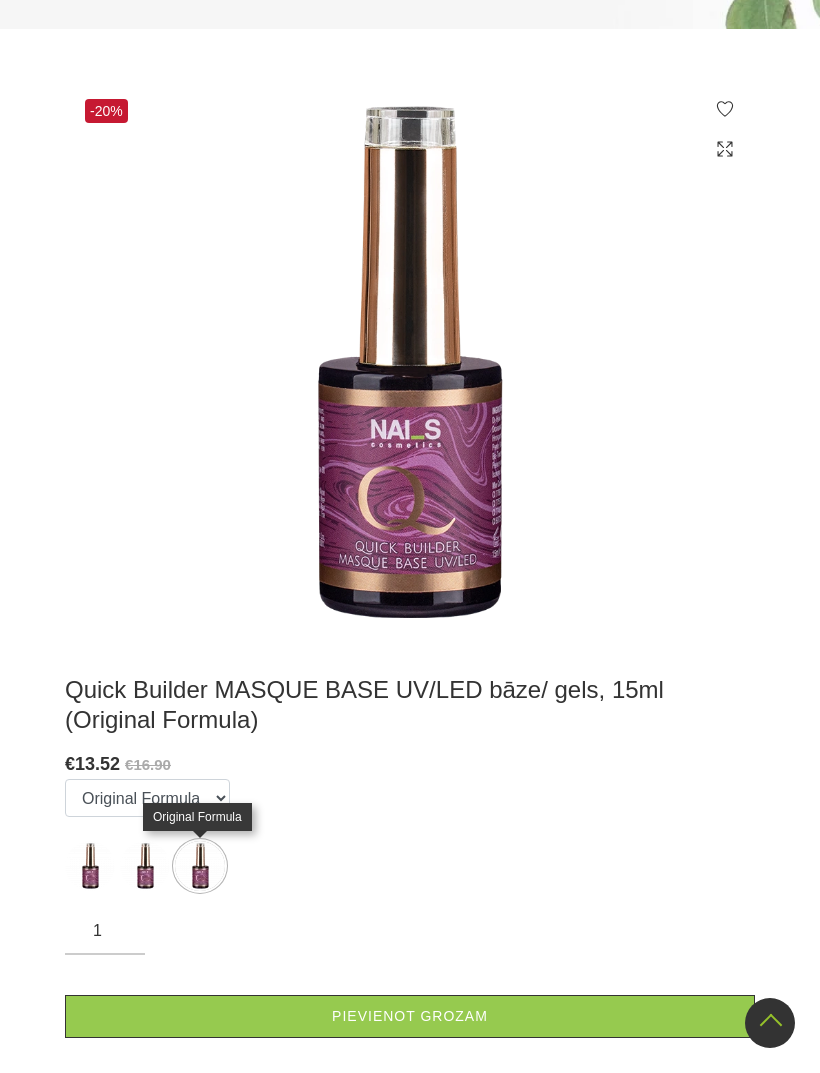 scroll, scrollTop: 434, scrollLeft: 0, axis: vertical 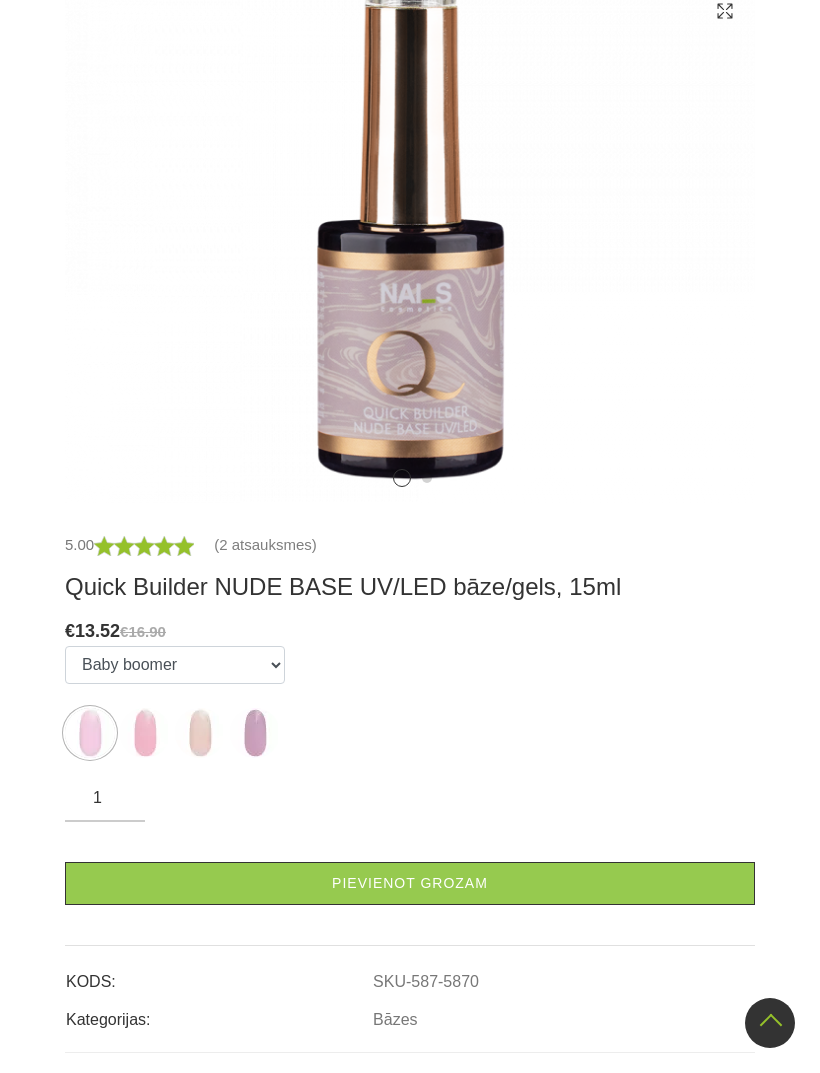 click at bounding box center [145, 733] 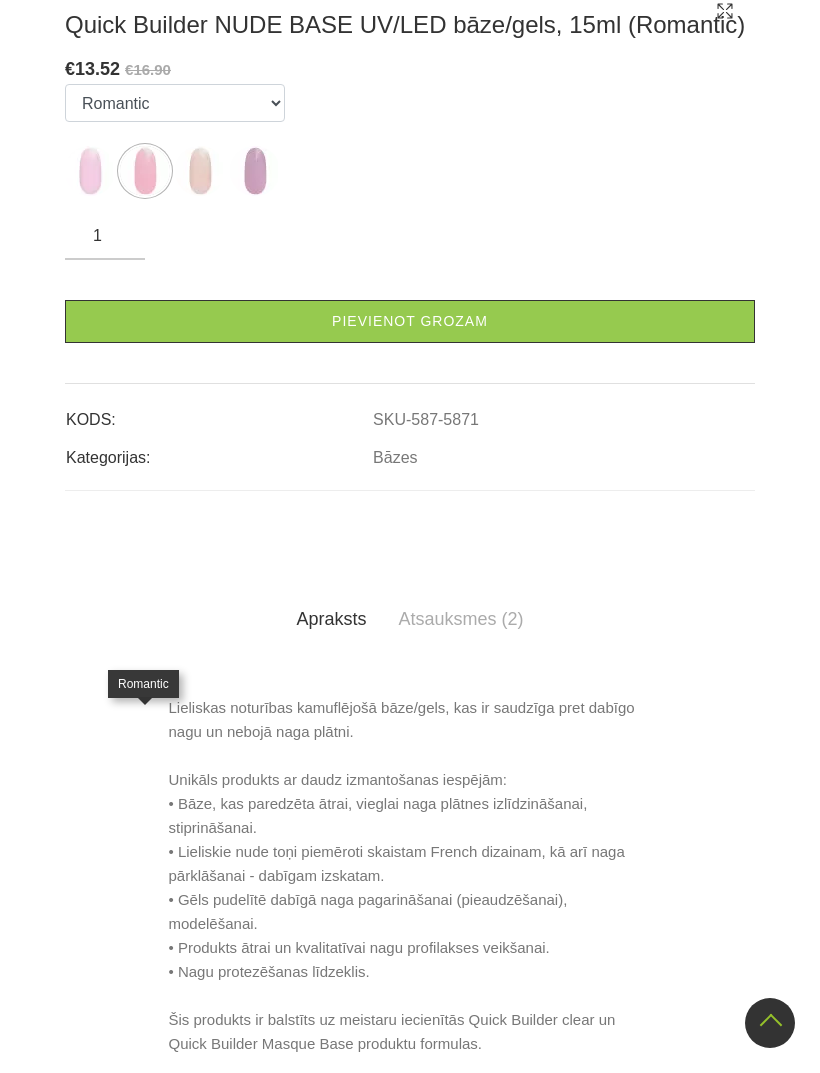 click at bounding box center [255, 171] 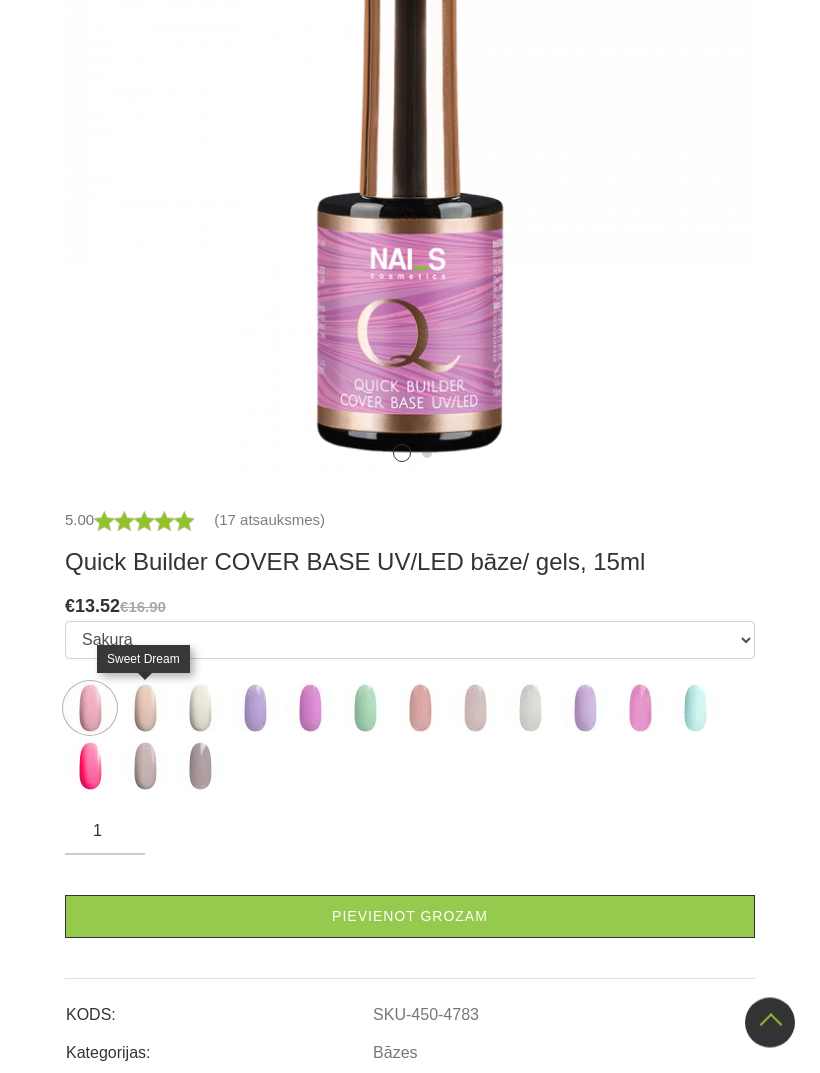 scroll, scrollTop: 600, scrollLeft: 0, axis: vertical 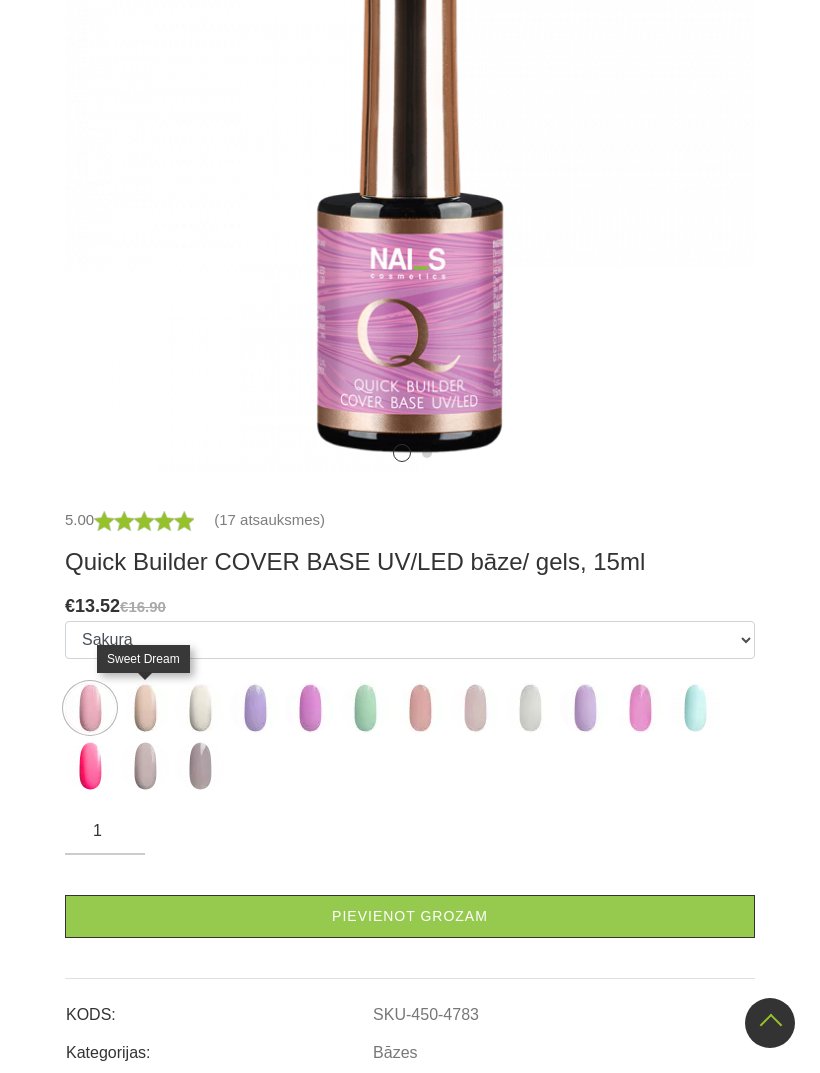 click at bounding box center (145, 708) 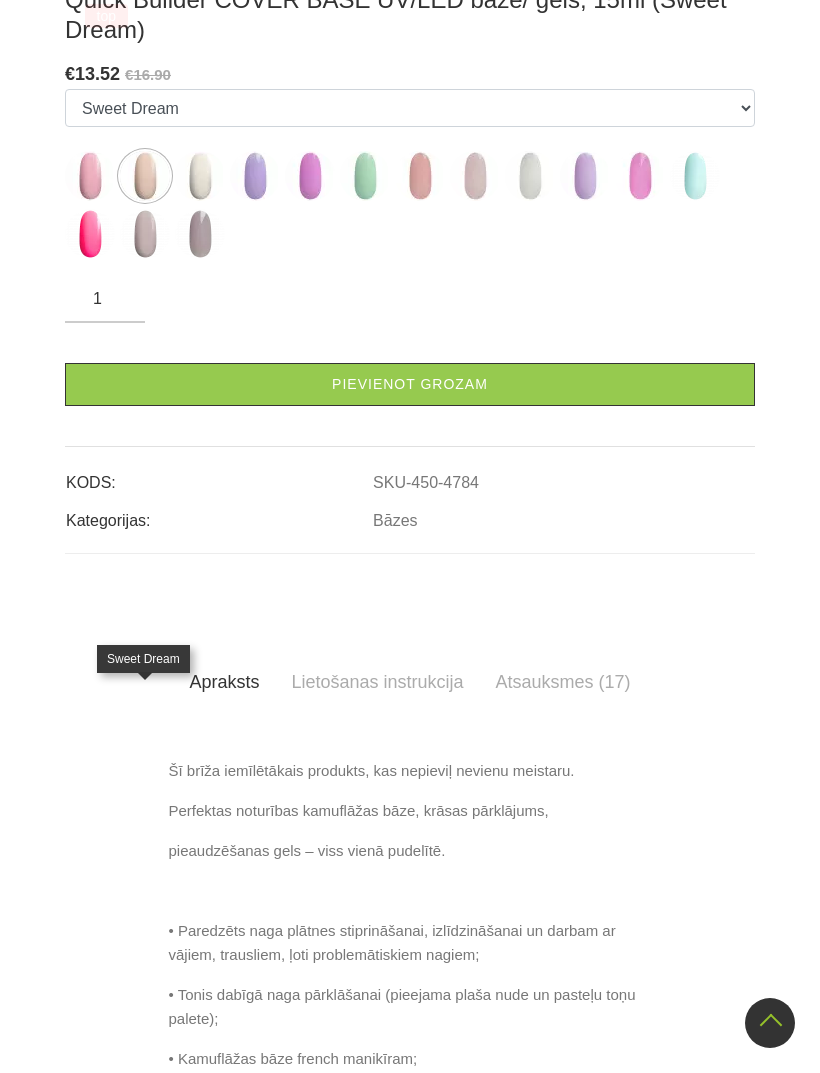 click at bounding box center (200, 176) 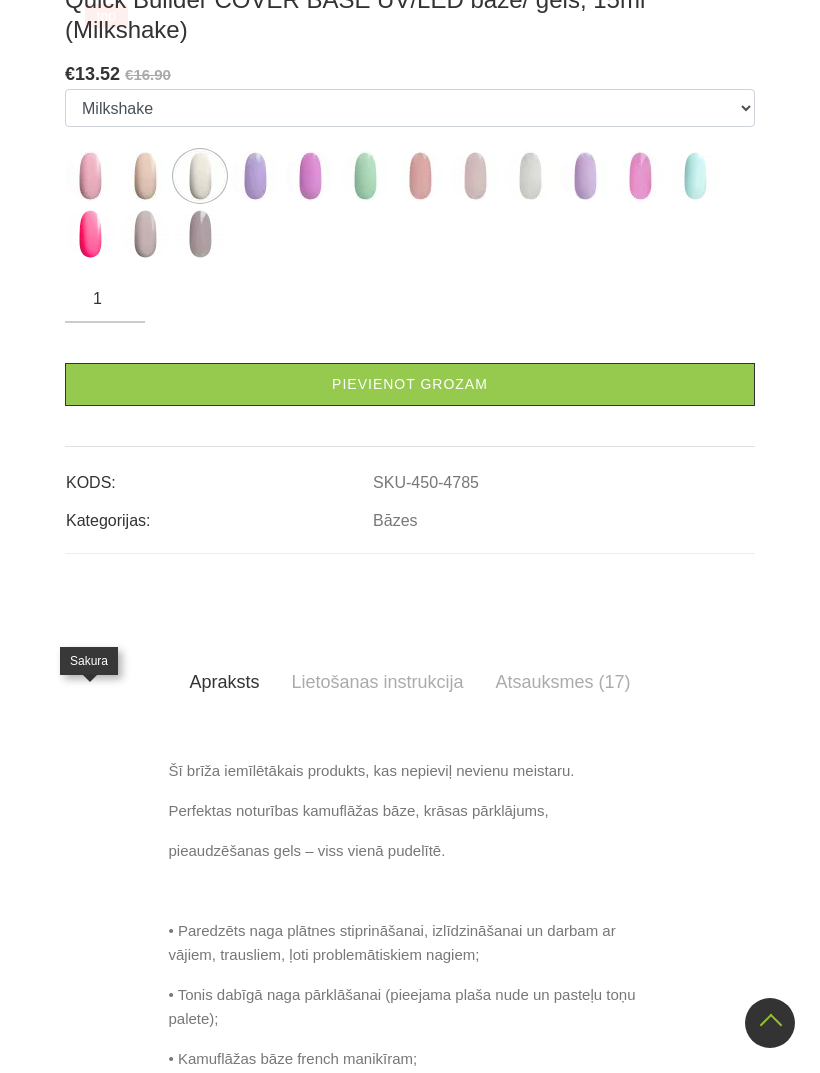 click at bounding box center [90, 176] 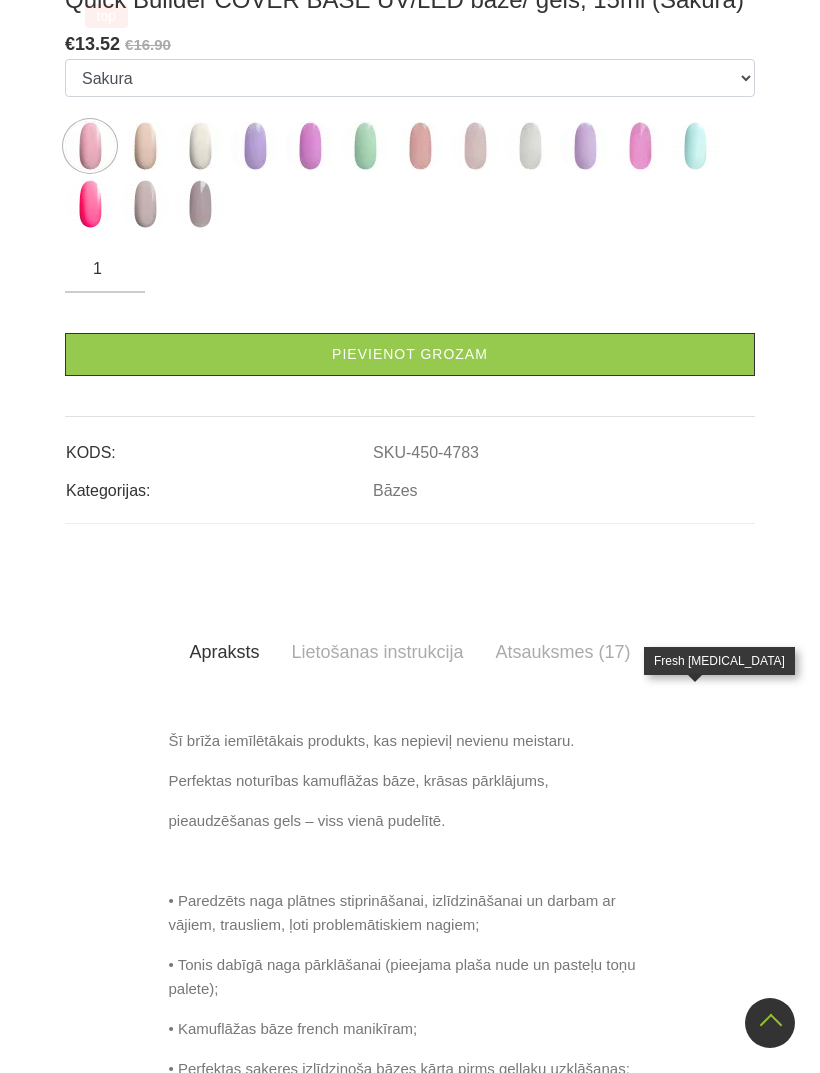 click at bounding box center (695, 146) 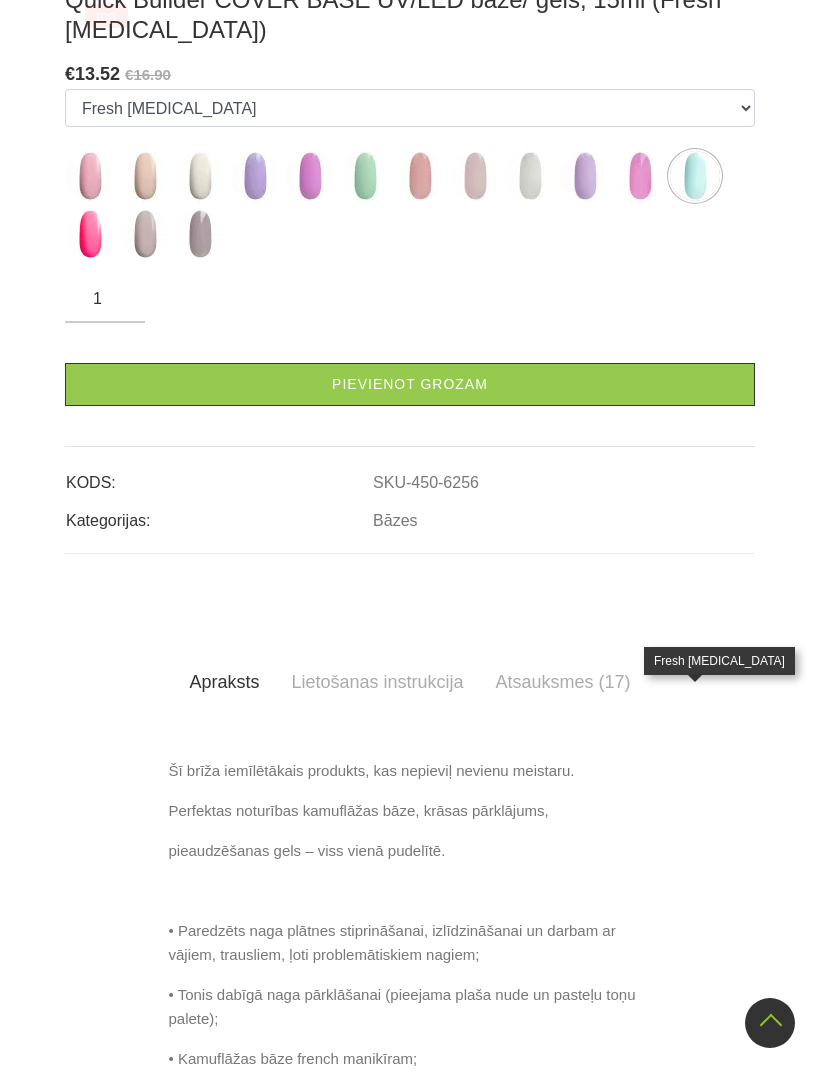 click at bounding box center [90, 176] 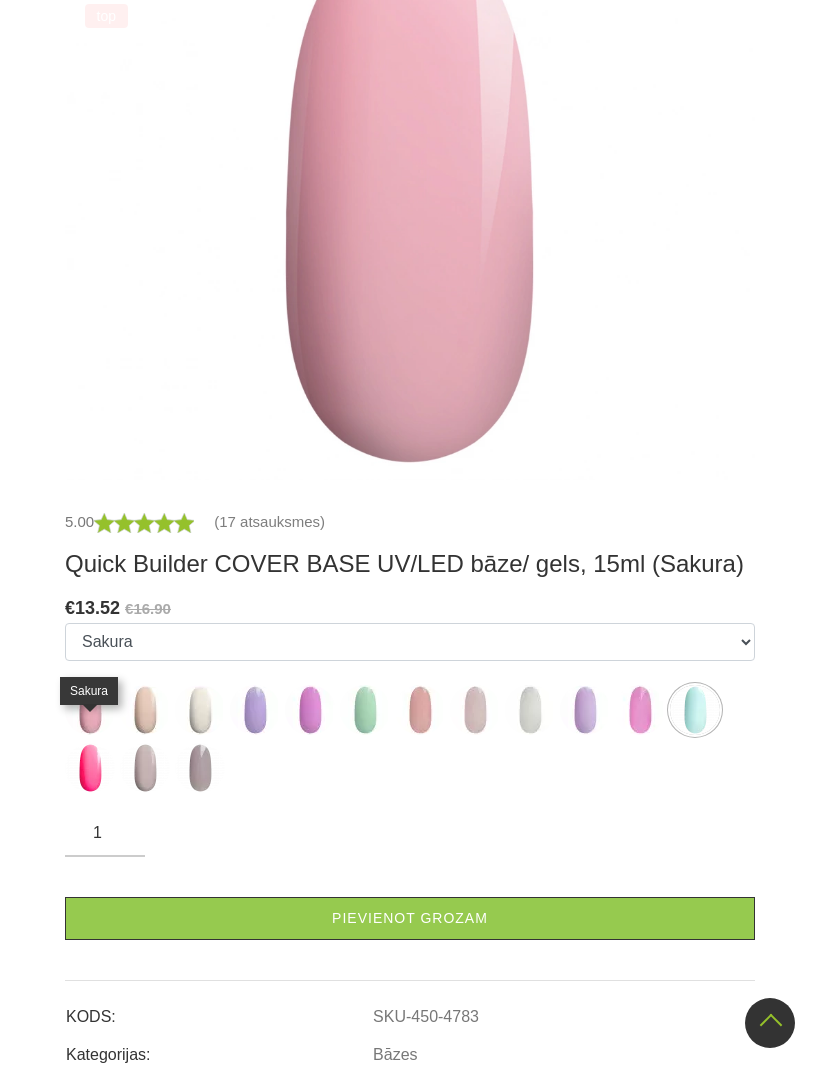 click at bounding box center [145, 768] 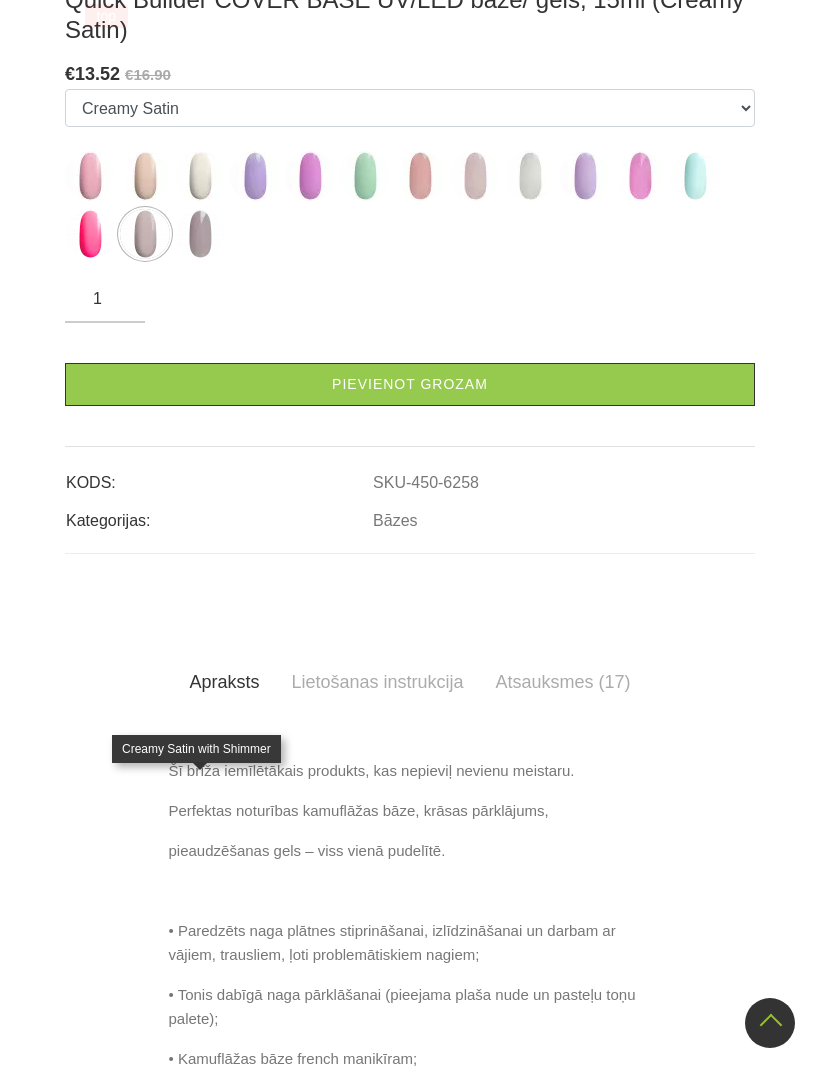 click at bounding box center (200, 234) 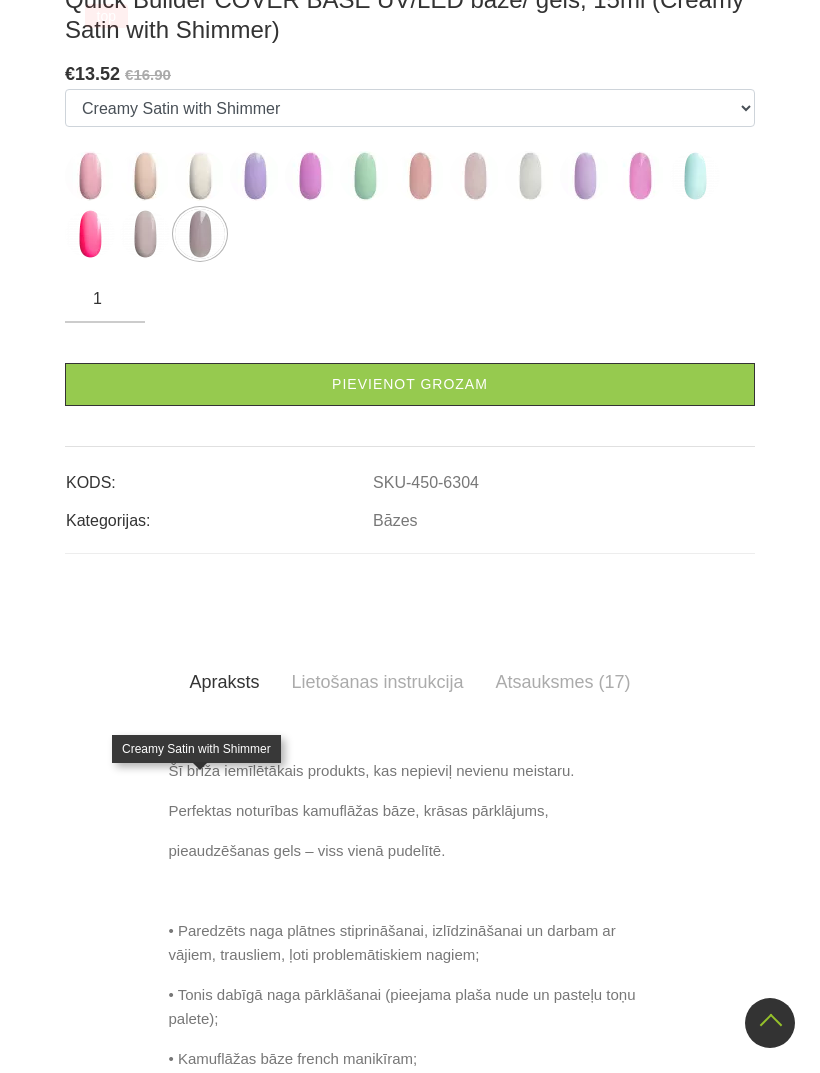click at bounding box center [90, 176] 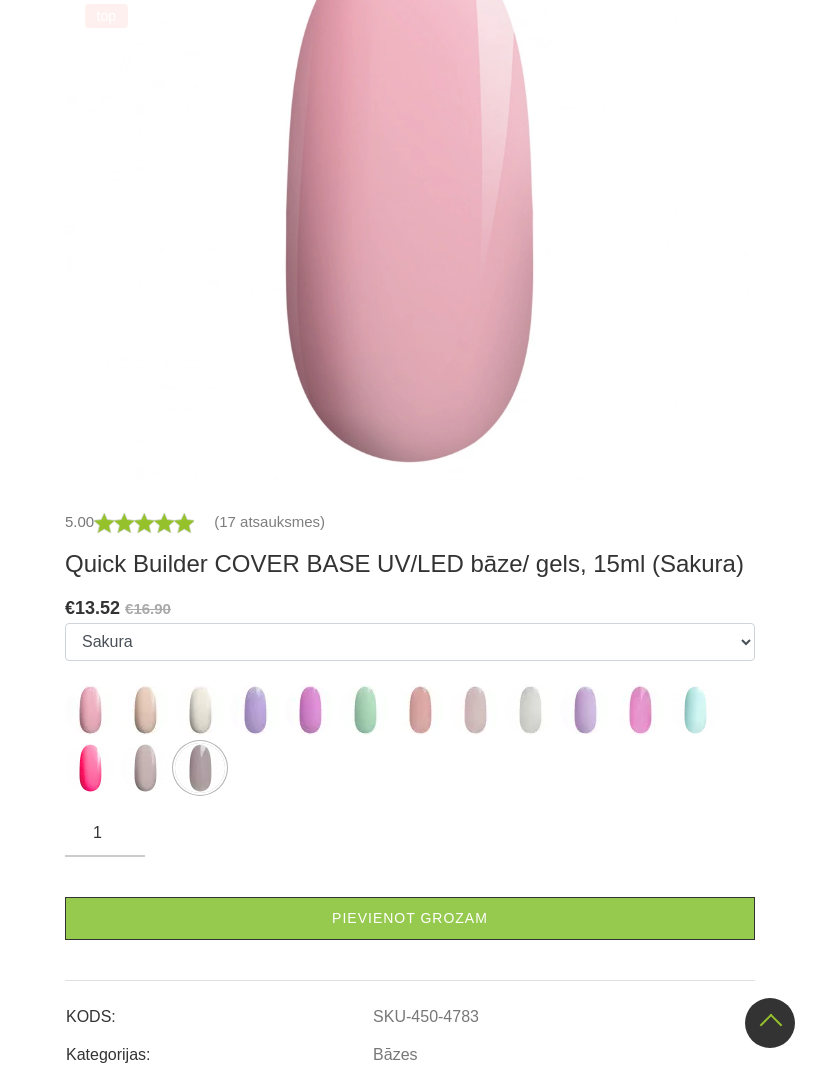 click on "Pievienot grozam" at bounding box center (410, 918) 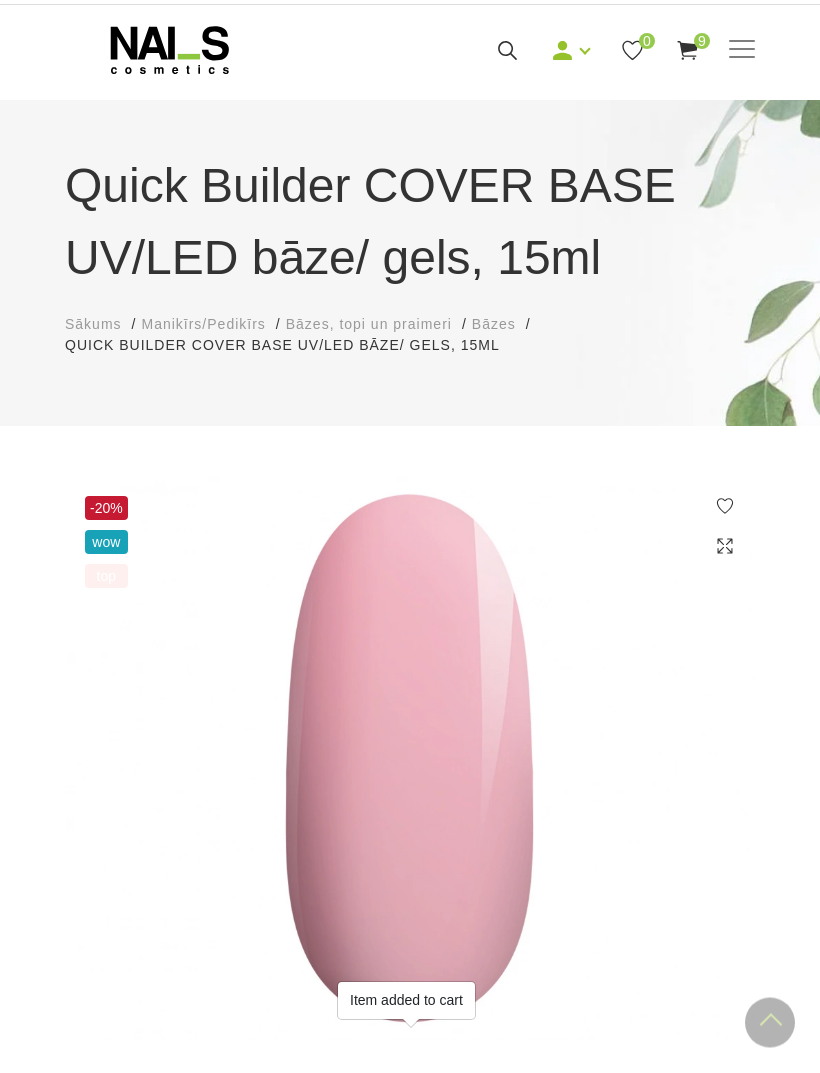 scroll, scrollTop: 0, scrollLeft: 0, axis: both 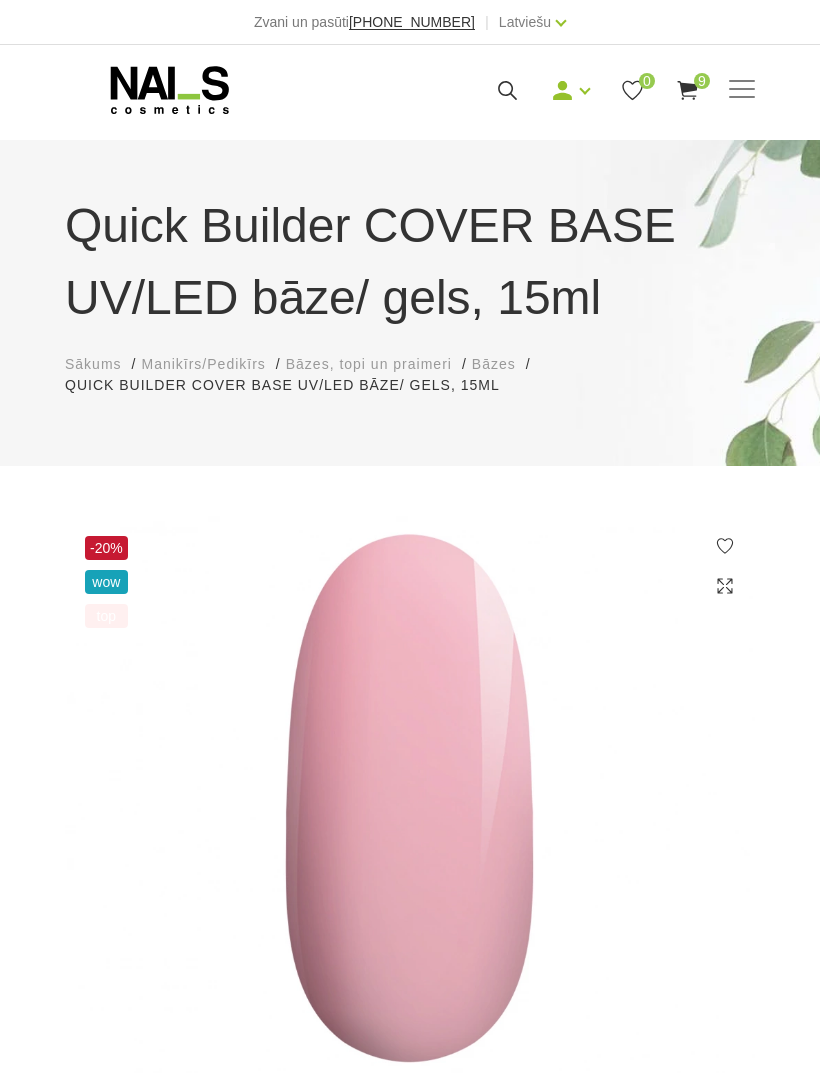 click on "9" at bounding box center (702, 81) 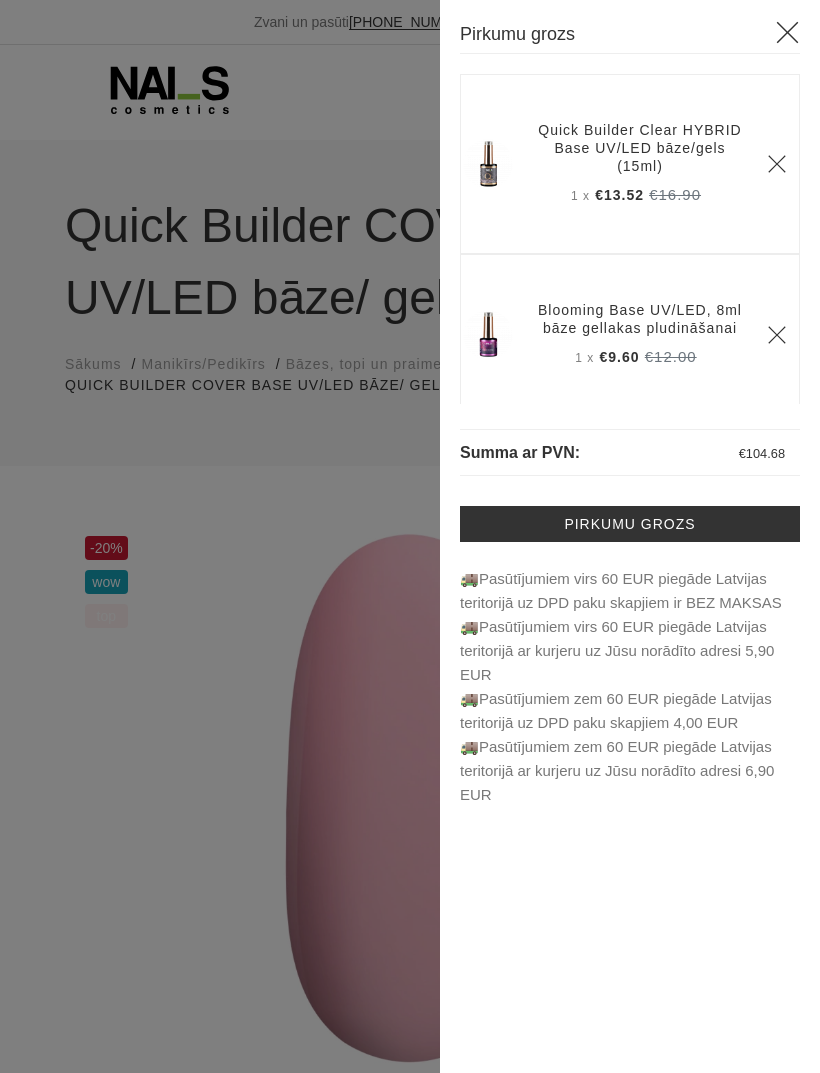 click on "Pirkumu grozs" at bounding box center (630, 524) 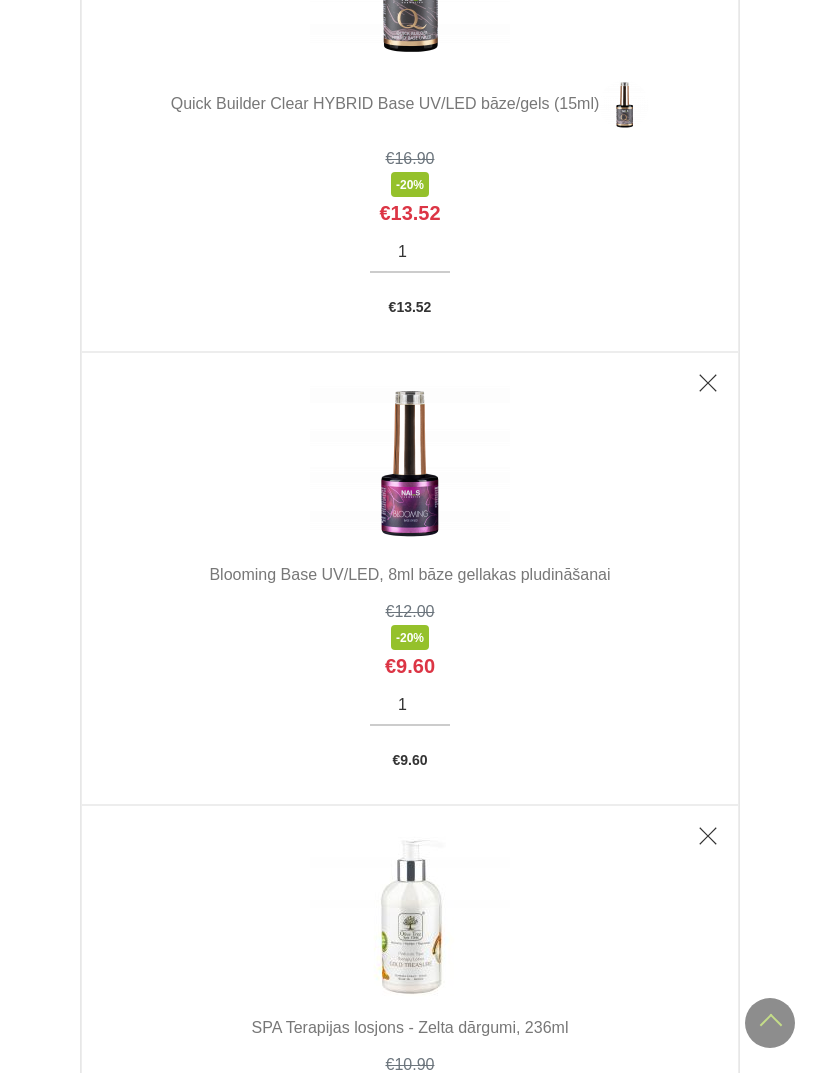 scroll, scrollTop: 732, scrollLeft: 0, axis: vertical 